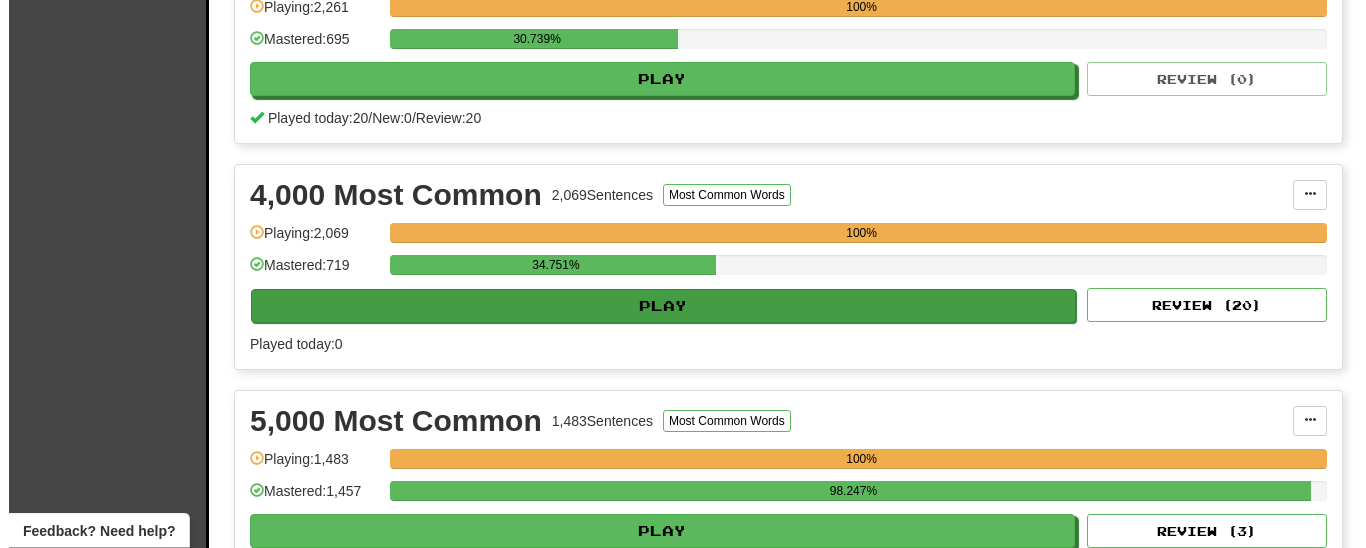 scroll, scrollTop: 1020, scrollLeft: 0, axis: vertical 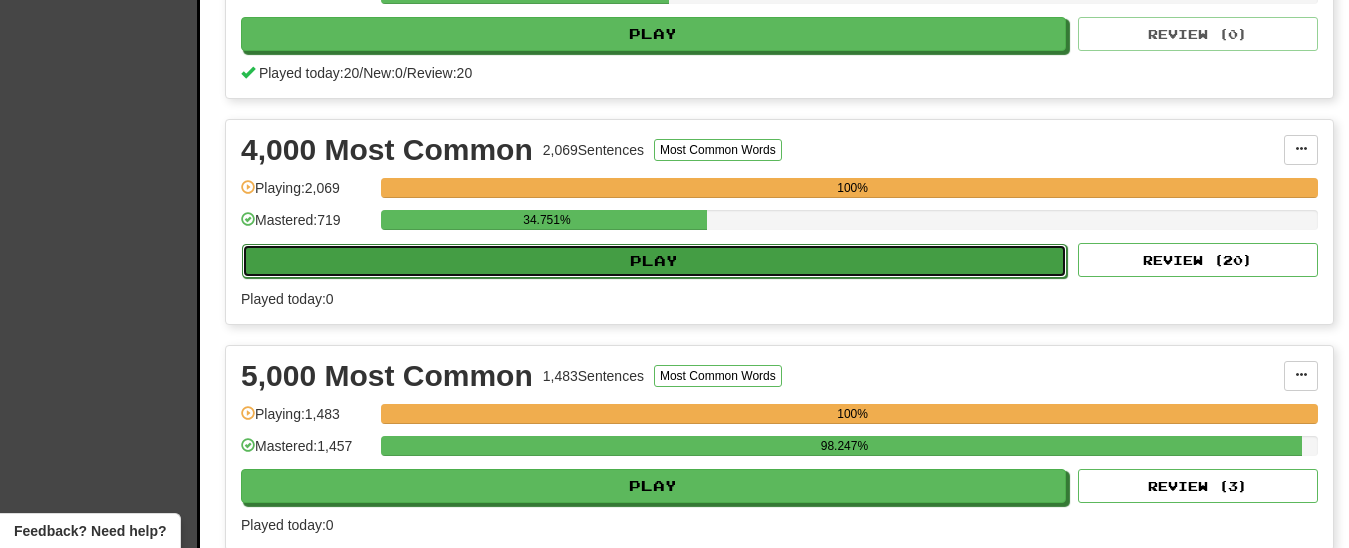 click on "Play" at bounding box center [654, 261] 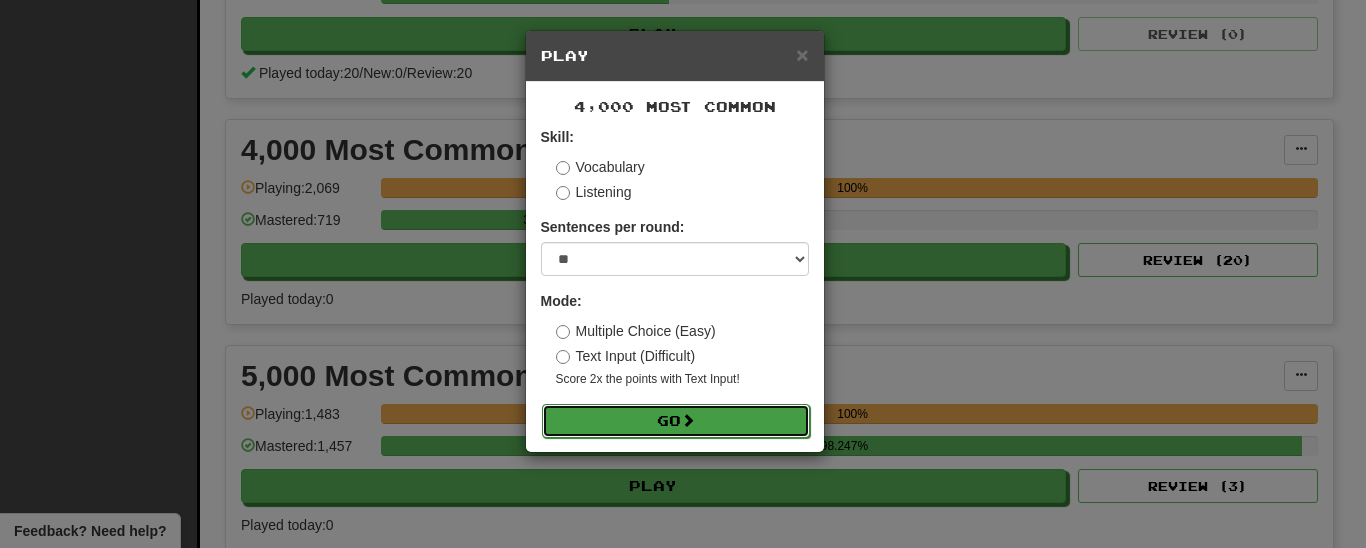 click on "Go" at bounding box center (676, 421) 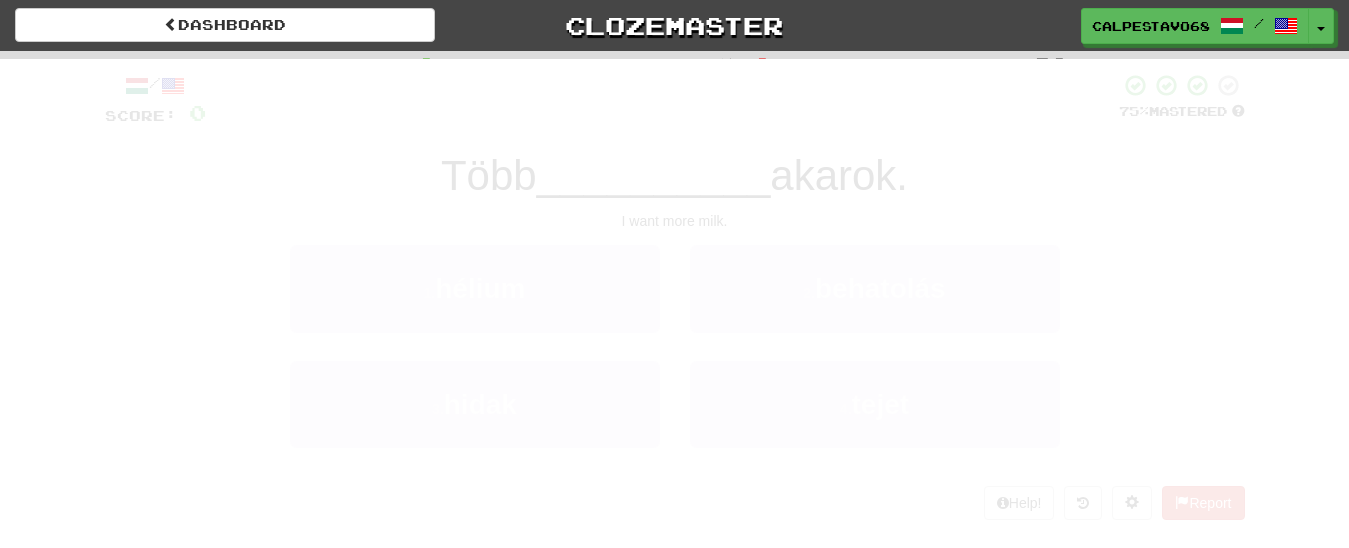 scroll, scrollTop: 0, scrollLeft: 0, axis: both 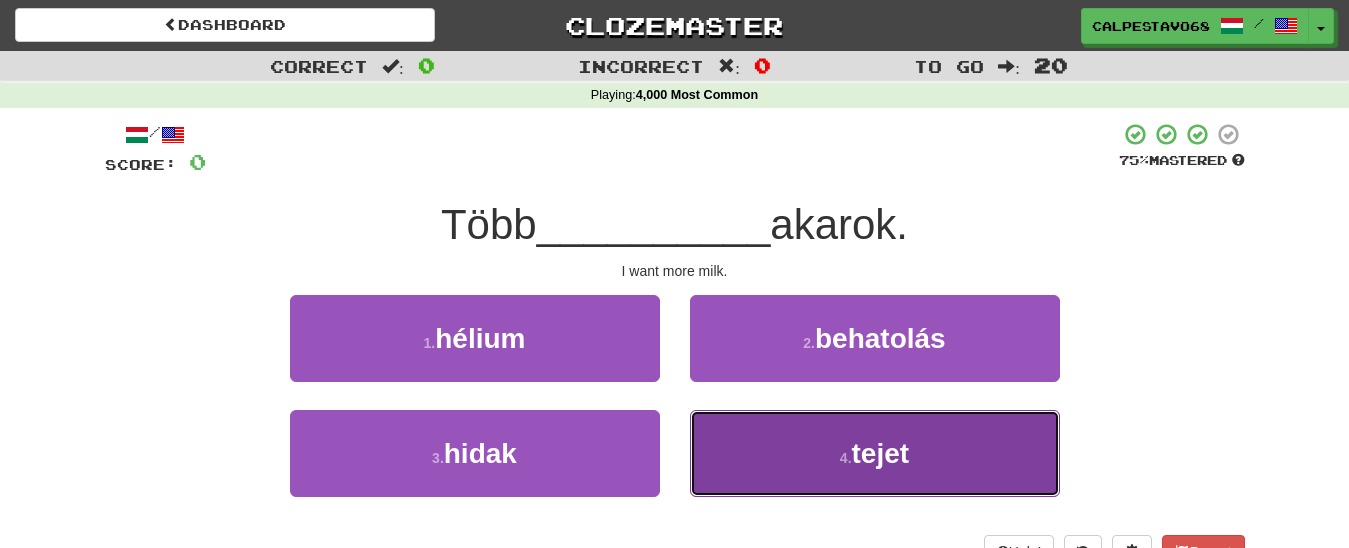 click on "4 .  tejet" at bounding box center (875, 453) 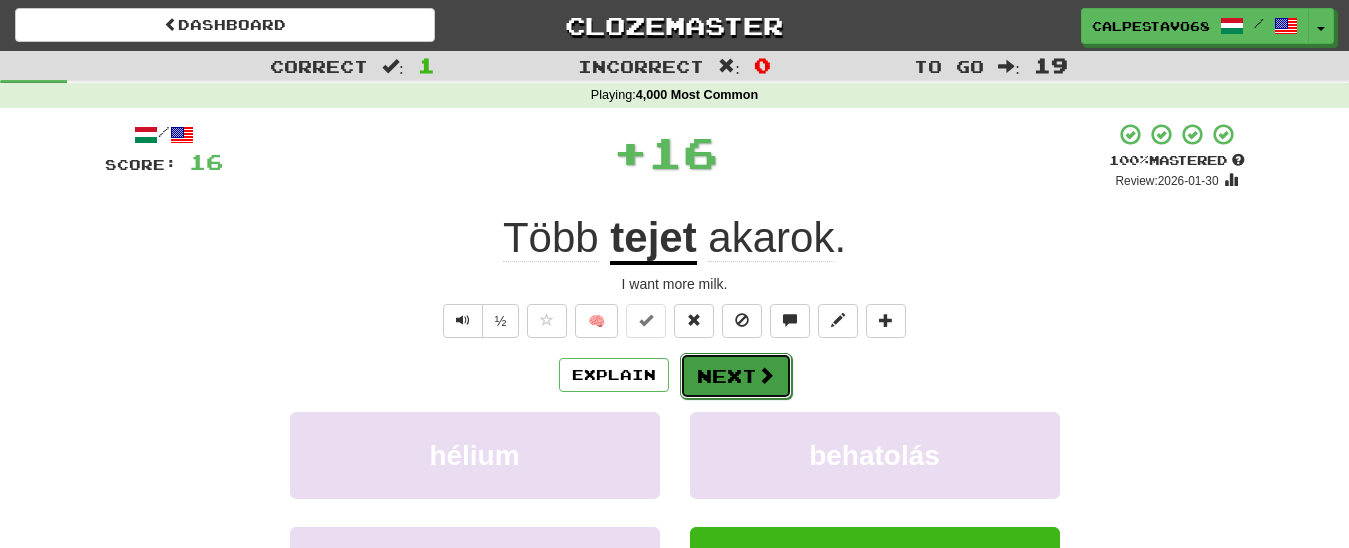 click on "Next" at bounding box center (736, 376) 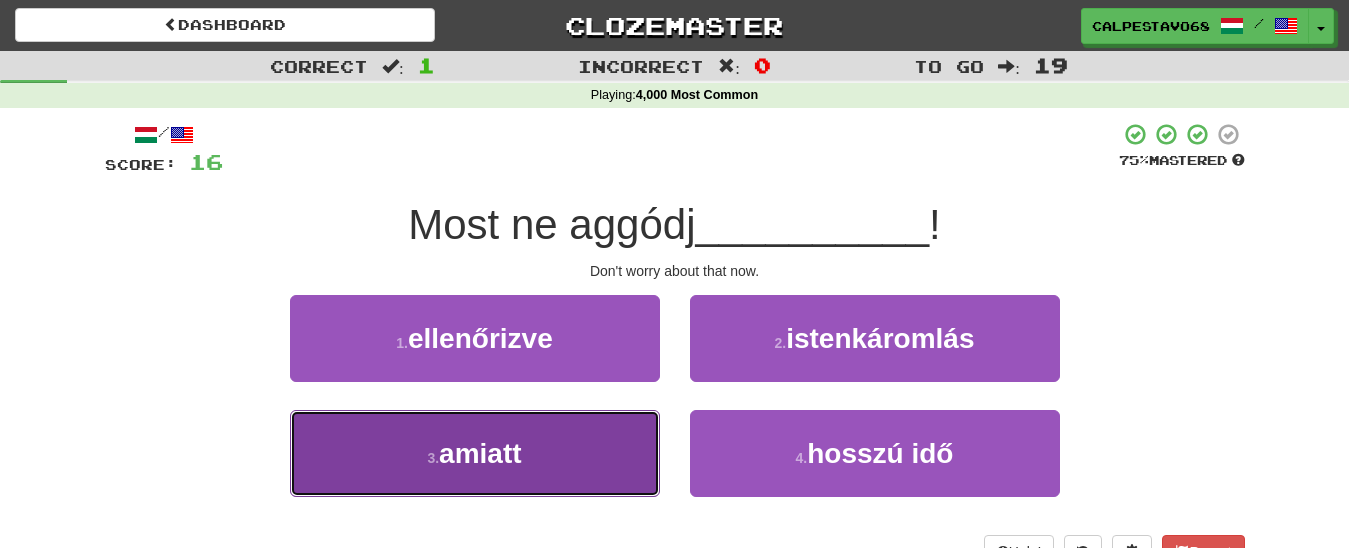 drag, startPoint x: 541, startPoint y: 439, endPoint x: 554, endPoint y: 432, distance: 14.764823 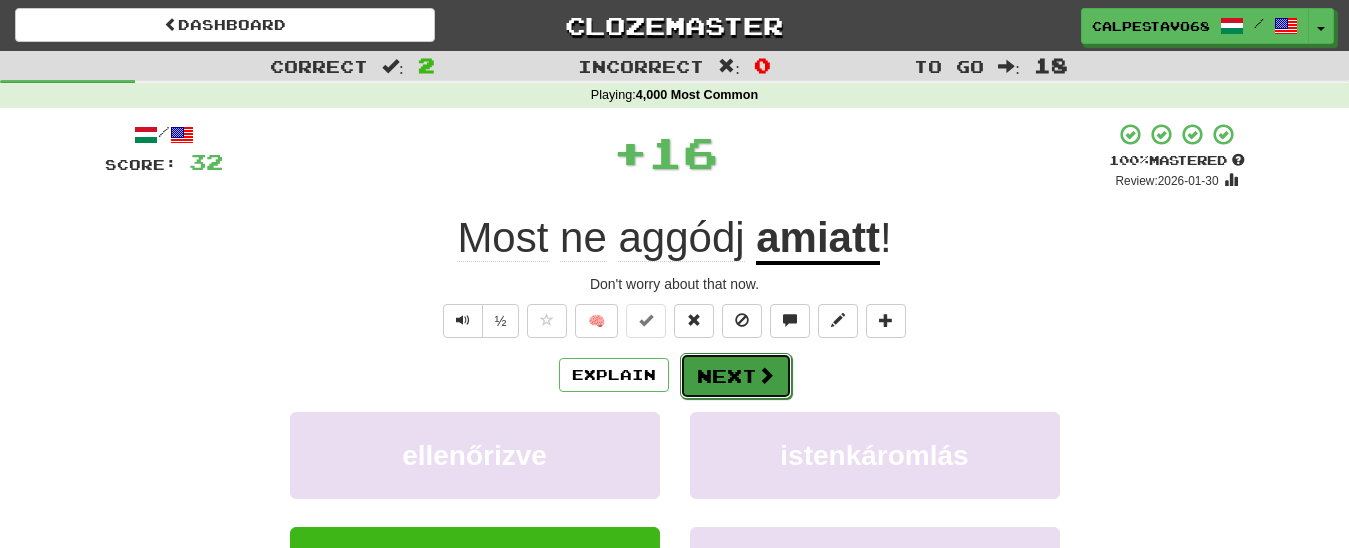 click on "Next" at bounding box center [736, 376] 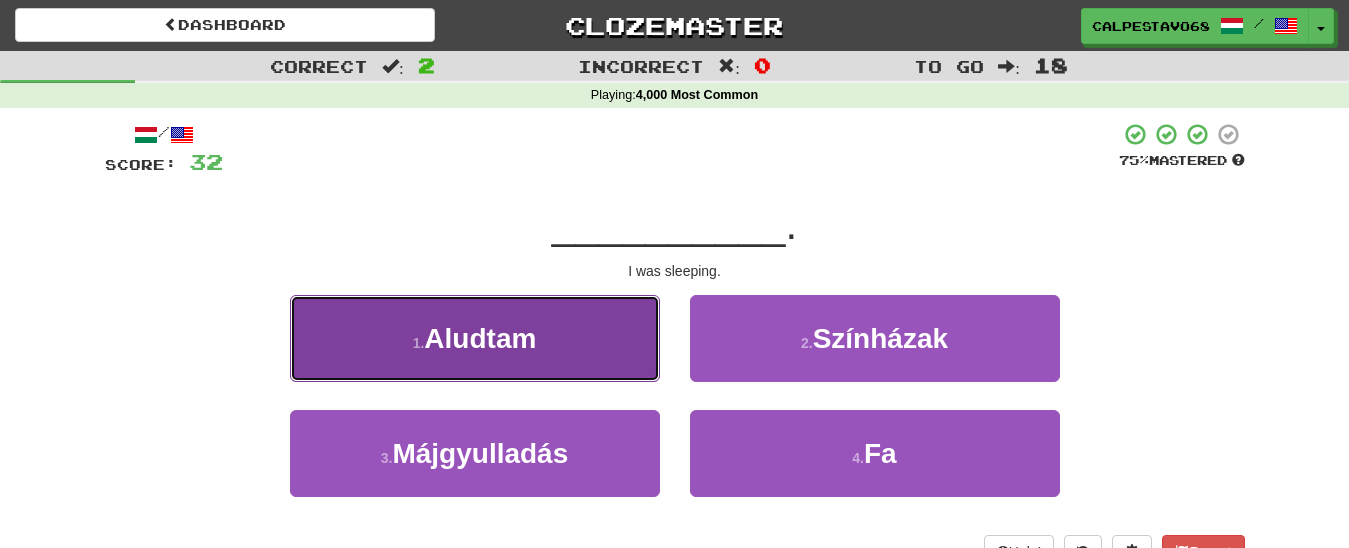 click on "1 .  Aludtam" at bounding box center (475, 338) 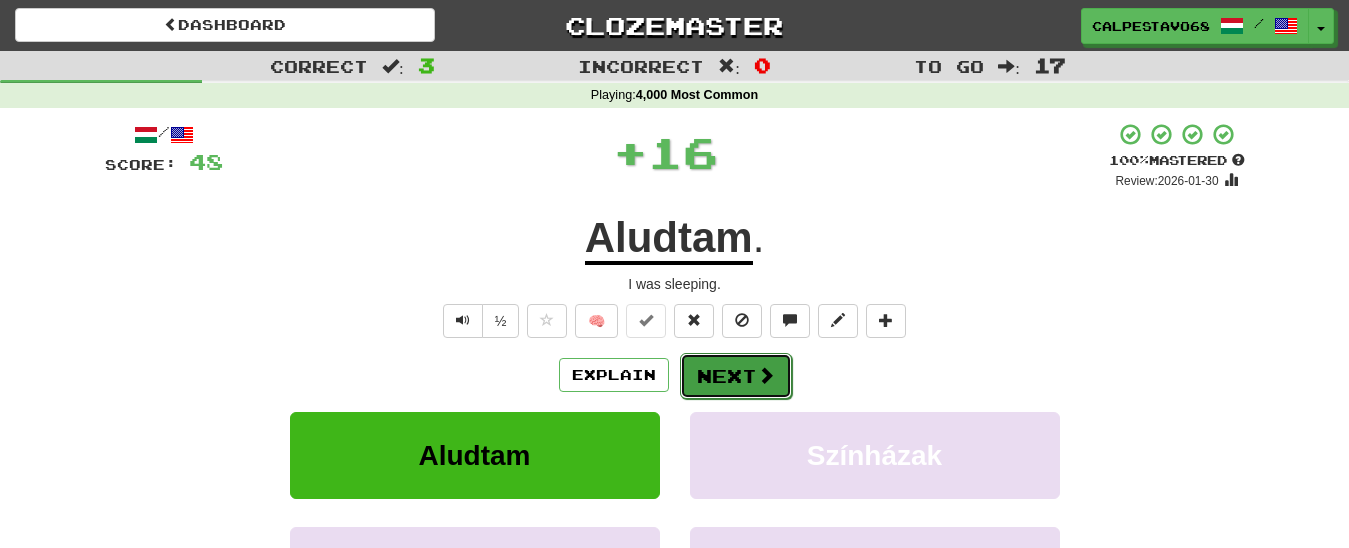 click on "Next" at bounding box center (736, 376) 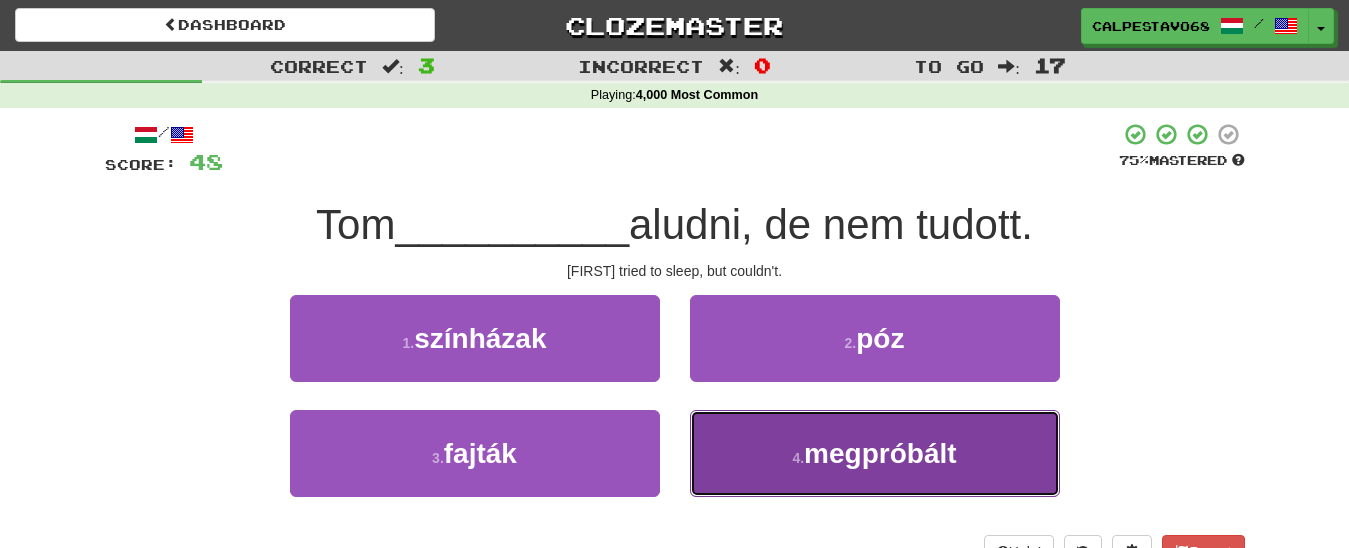 click on "megpróbált" at bounding box center [880, 453] 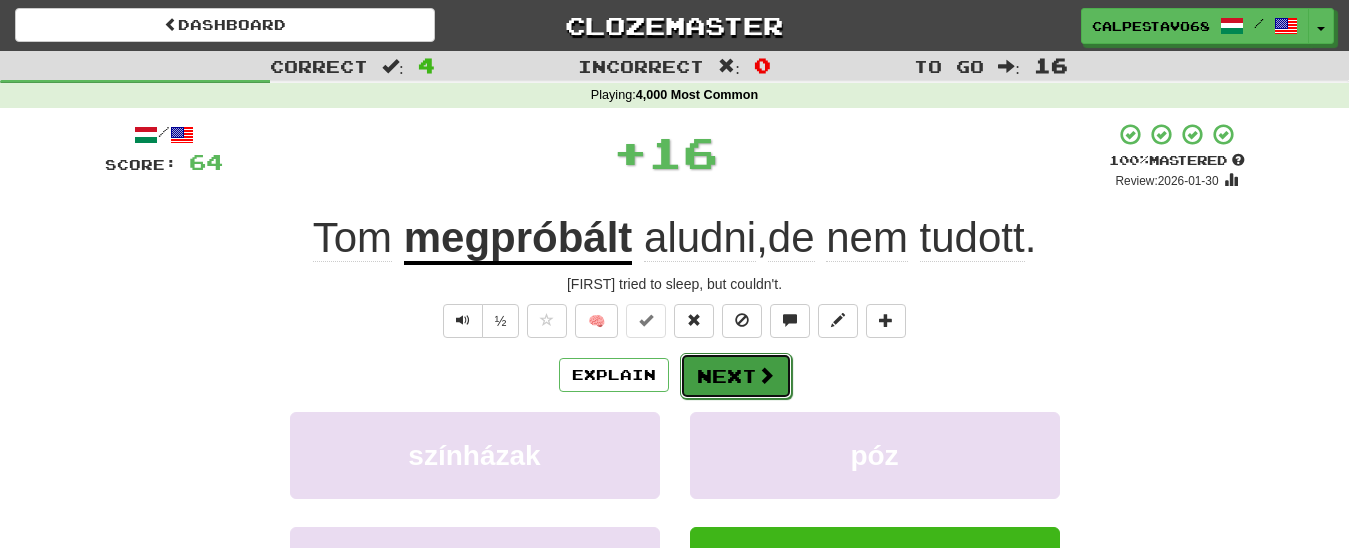 click on "Next" at bounding box center (736, 376) 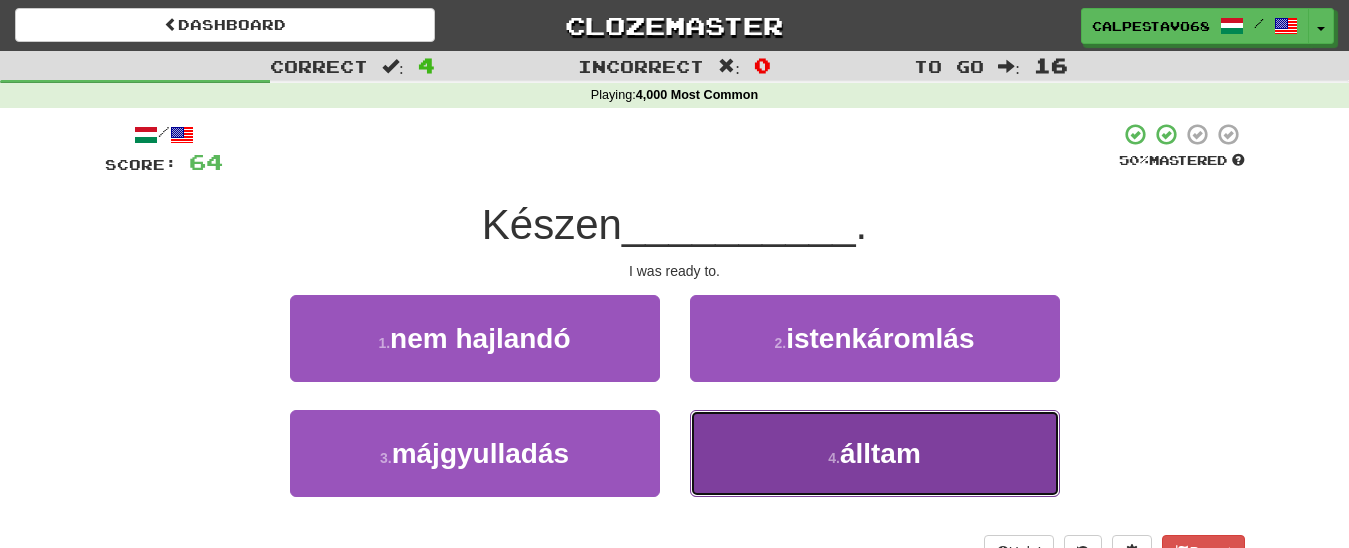 click on "4 .  álltam" at bounding box center [875, 453] 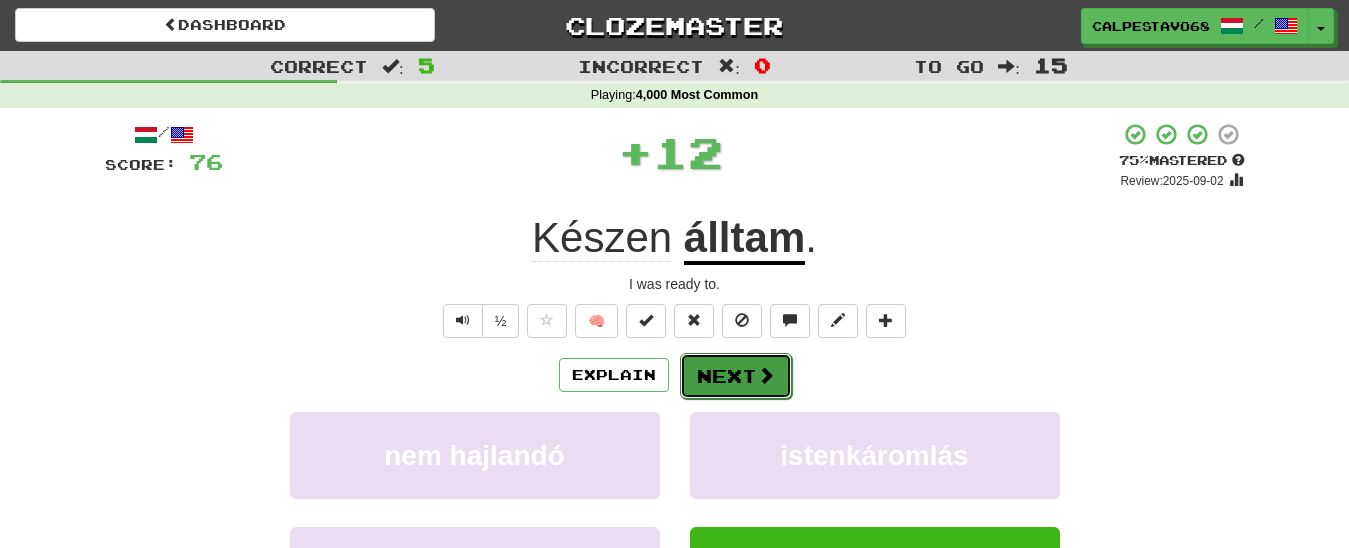 click on "Next" at bounding box center (736, 376) 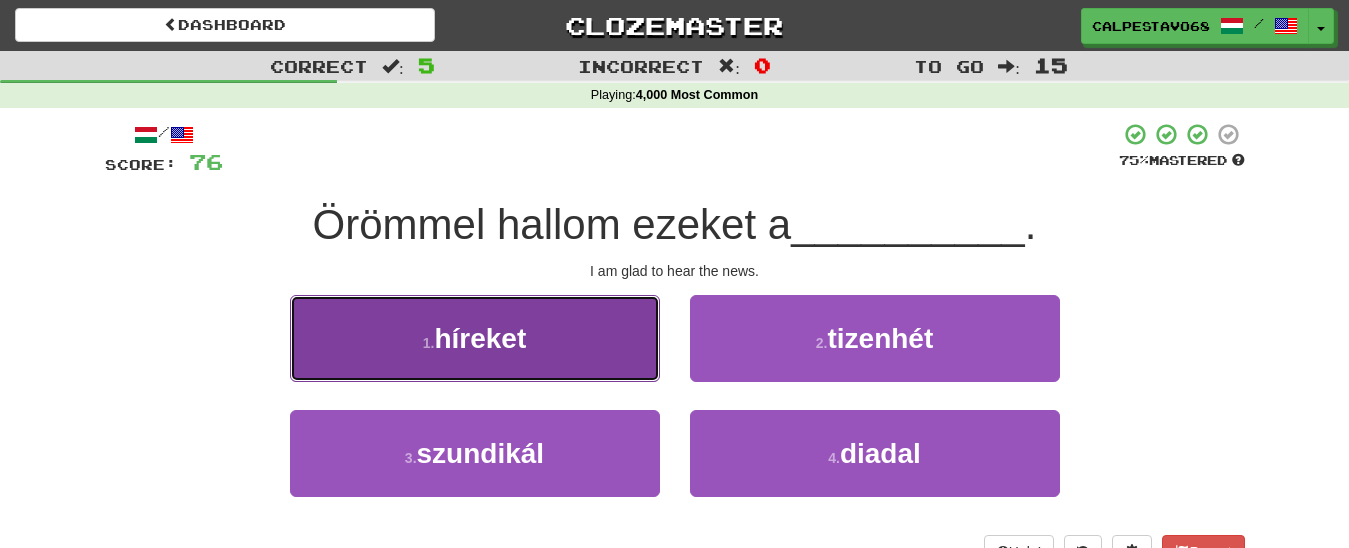 click on "1 .  híreket" at bounding box center [475, 338] 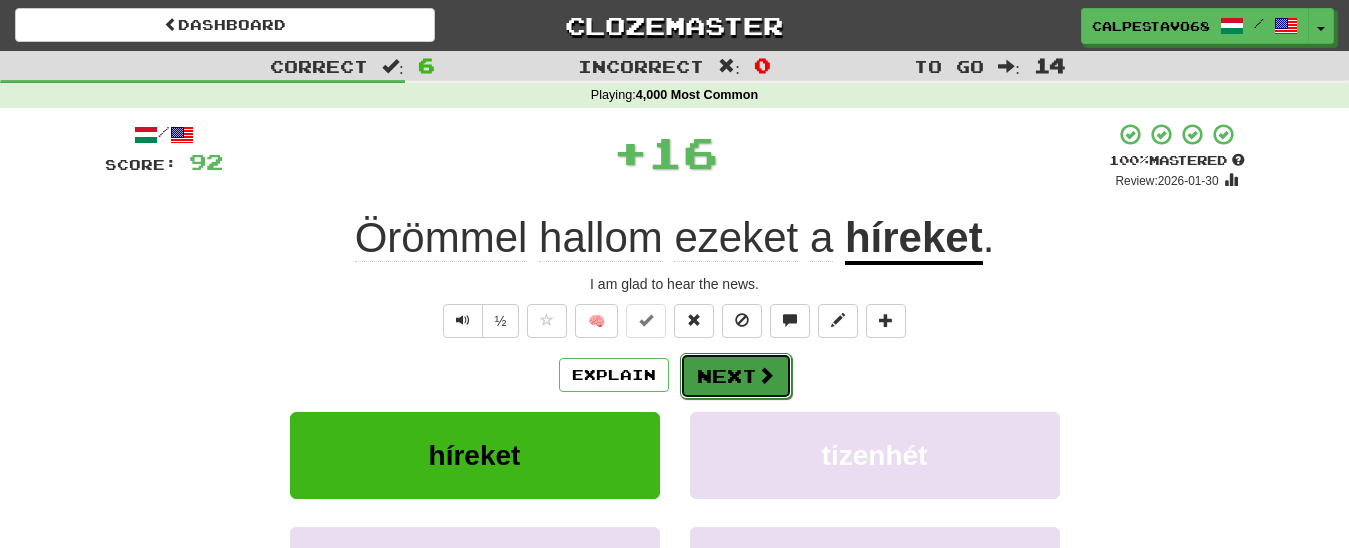 click on "Next" at bounding box center [736, 376] 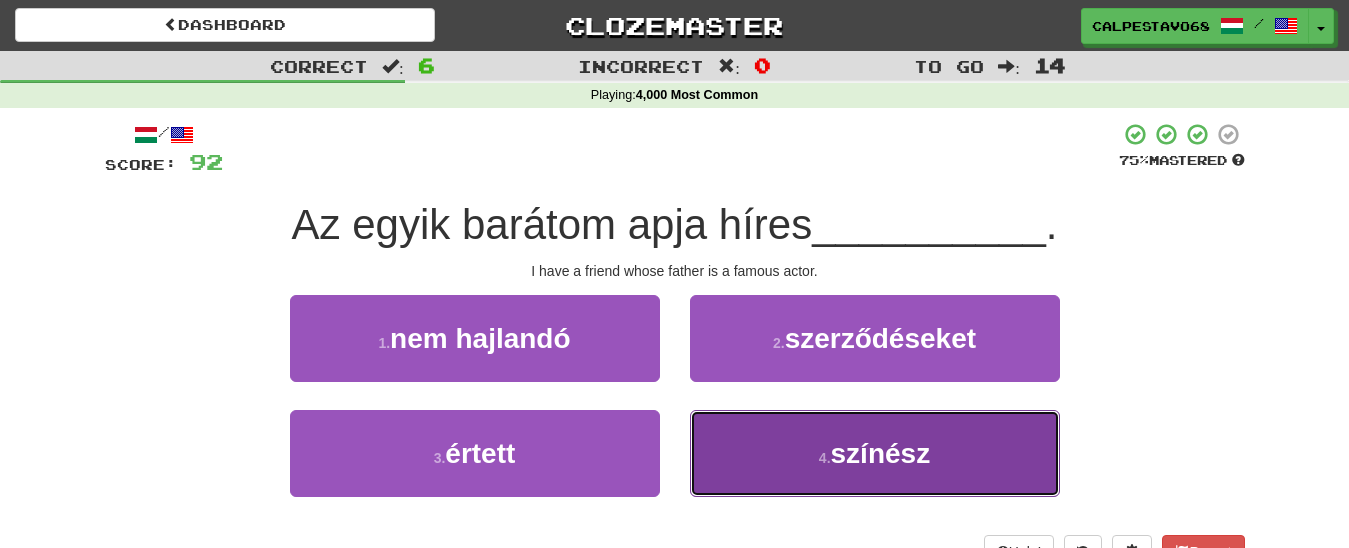 click on "4 .  színész" at bounding box center [875, 453] 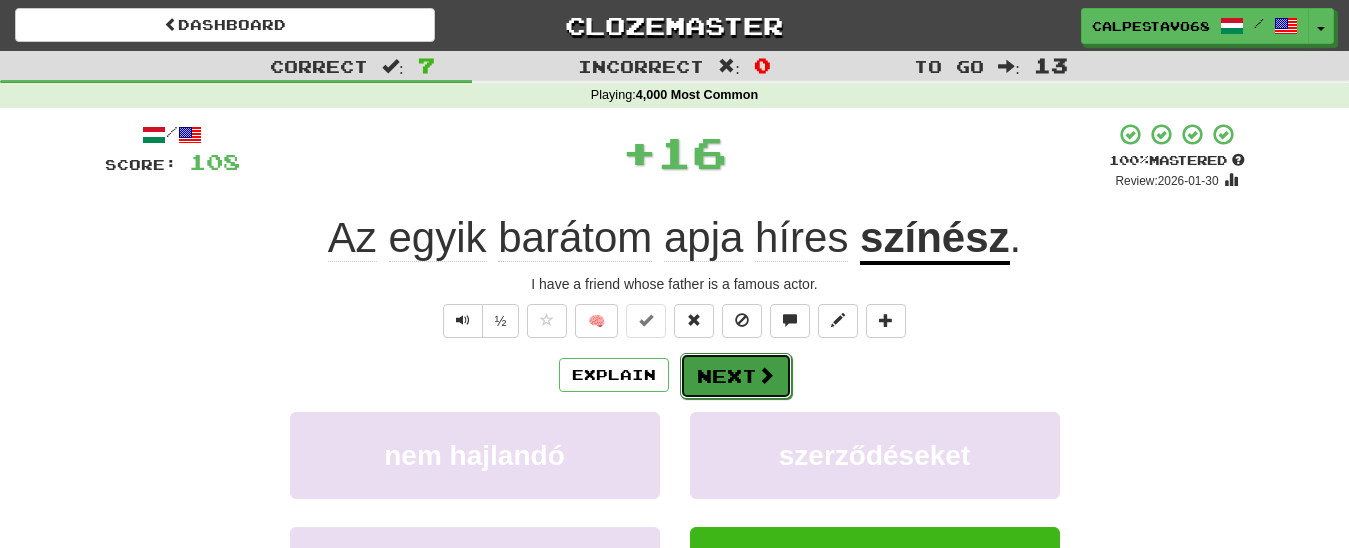 click on "Next" at bounding box center [736, 376] 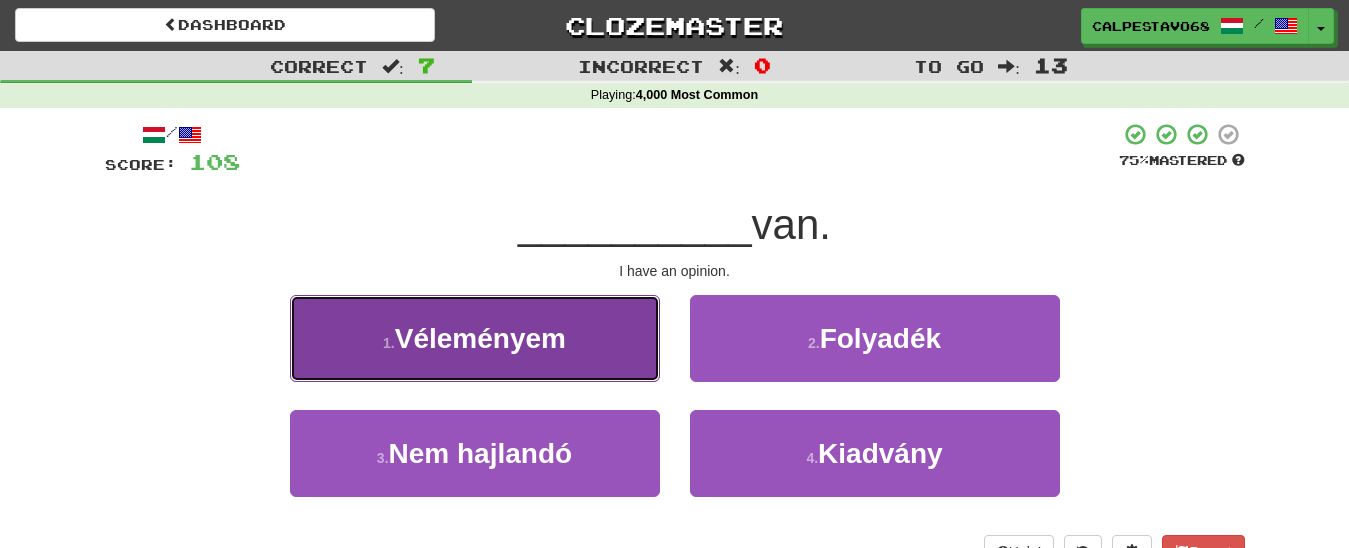 click on "1 .  Véleményem" at bounding box center (475, 338) 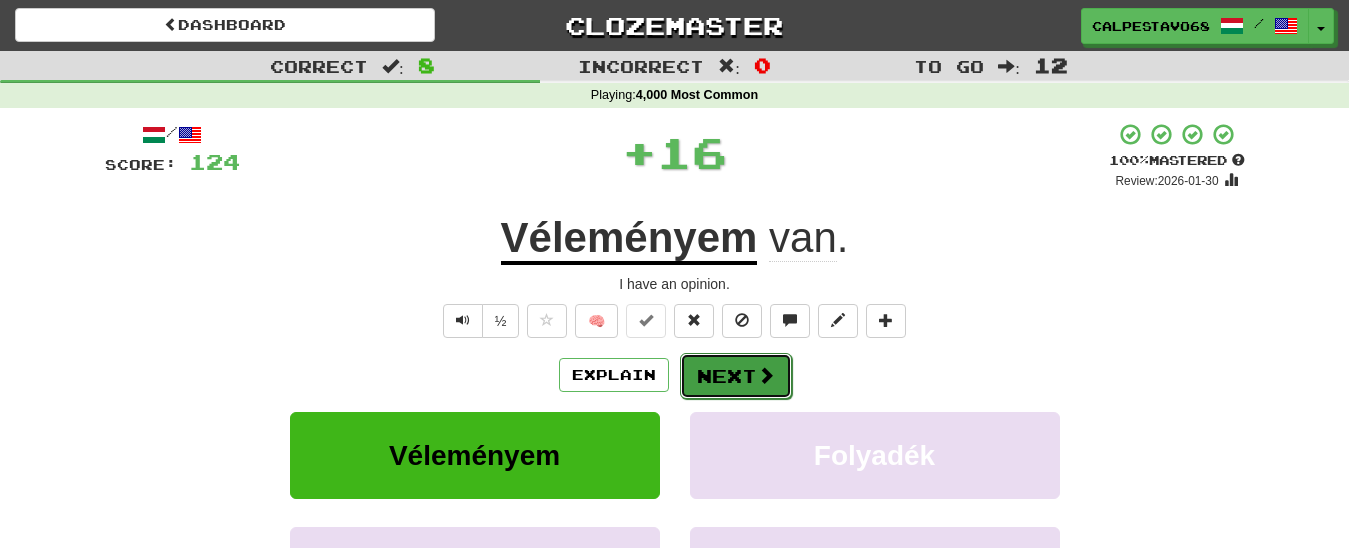 click on "Next" at bounding box center [736, 376] 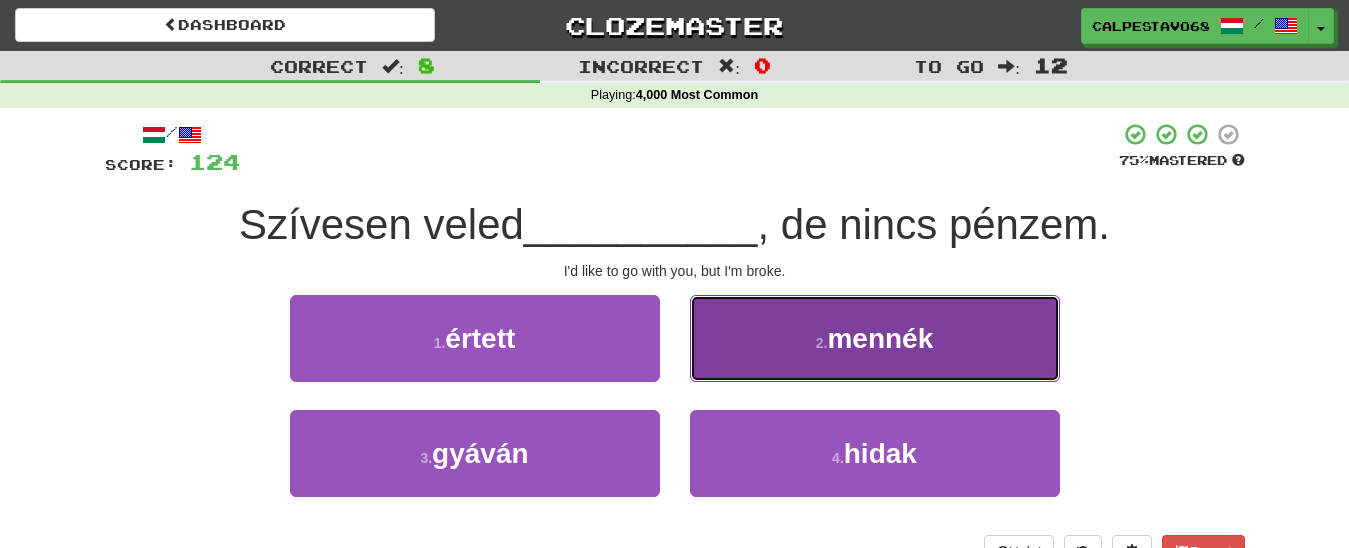 click on "2 .  mennék" at bounding box center [875, 338] 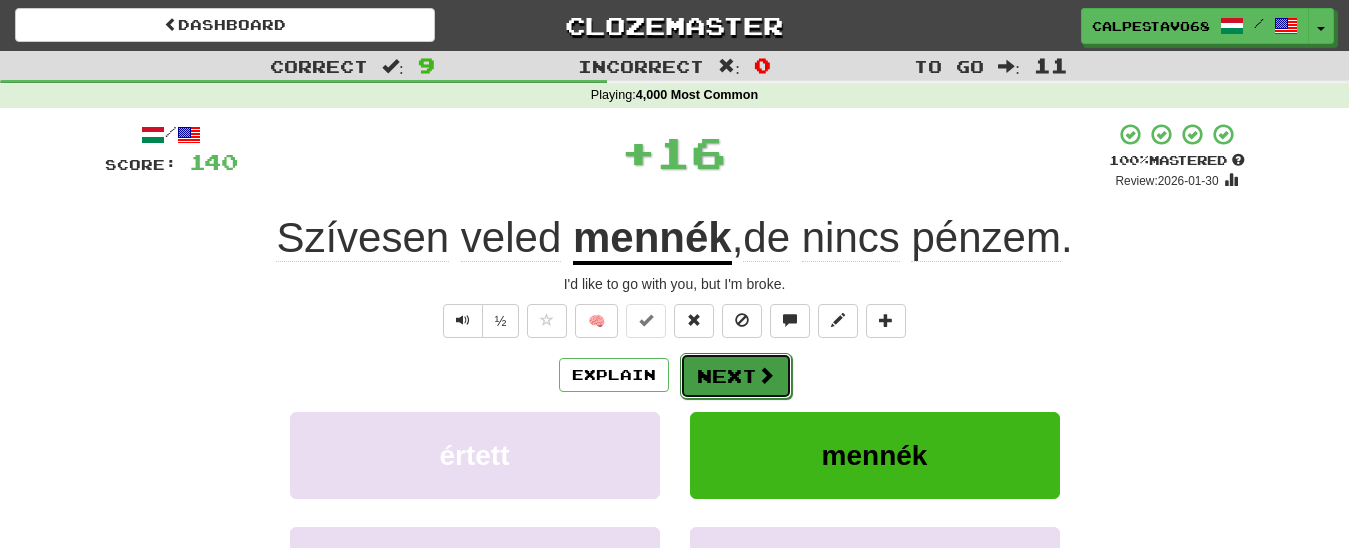 click on "Next" at bounding box center (736, 376) 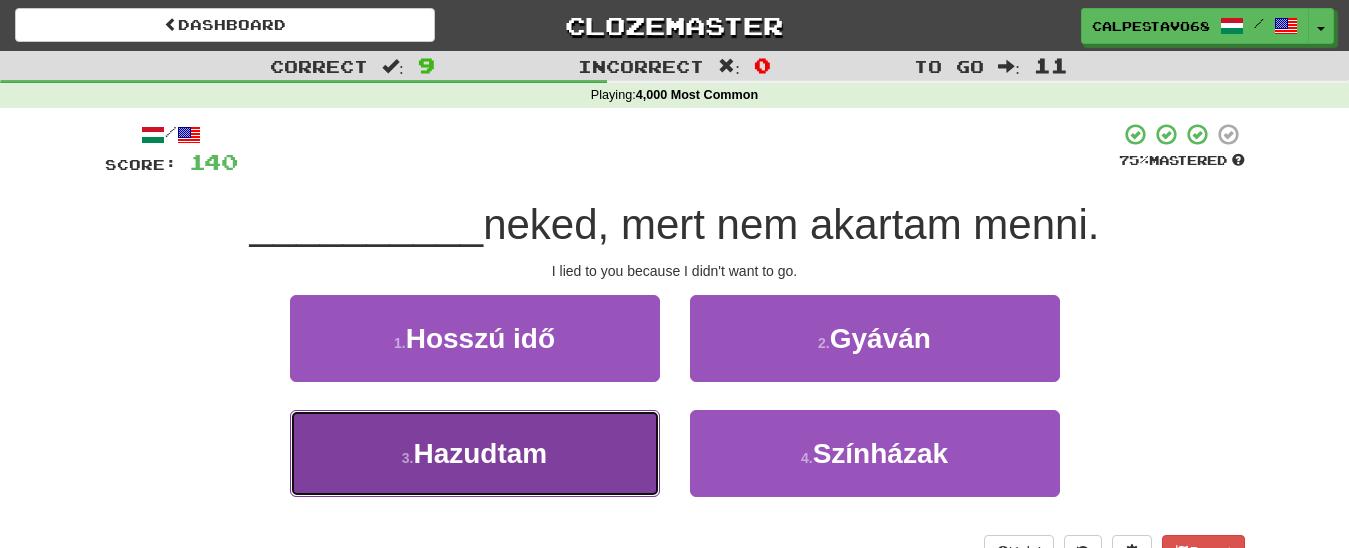 click on "3 .  Hazudtam" at bounding box center (475, 453) 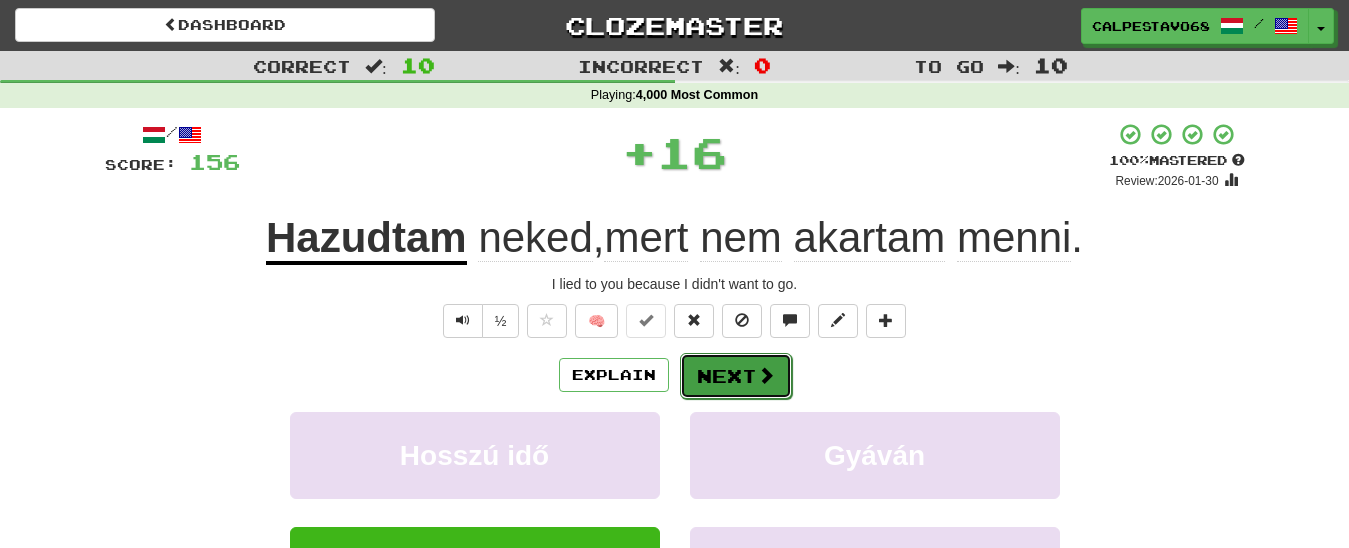 click on "Next" at bounding box center [736, 376] 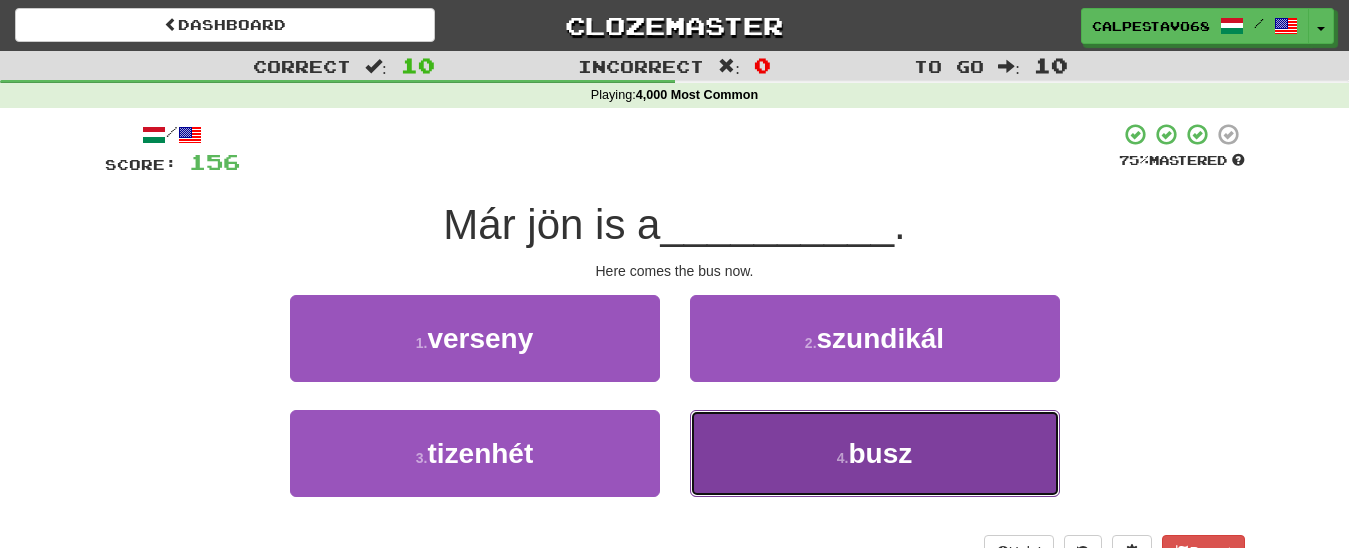 click on "4 .  busz" at bounding box center [875, 453] 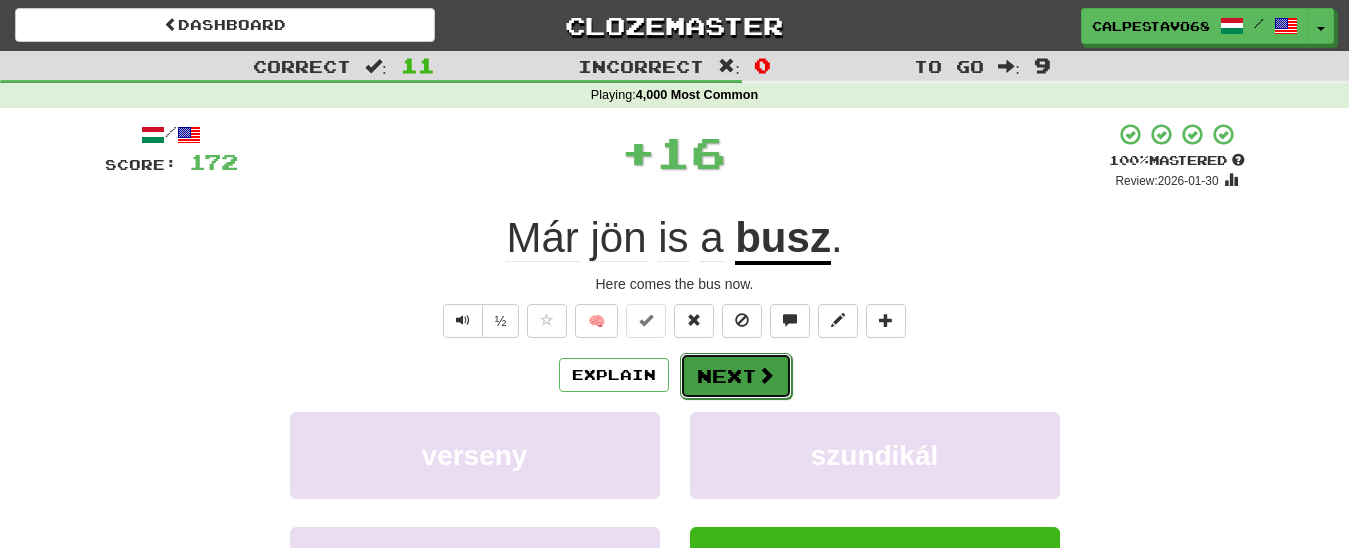 click on "Next" at bounding box center [736, 376] 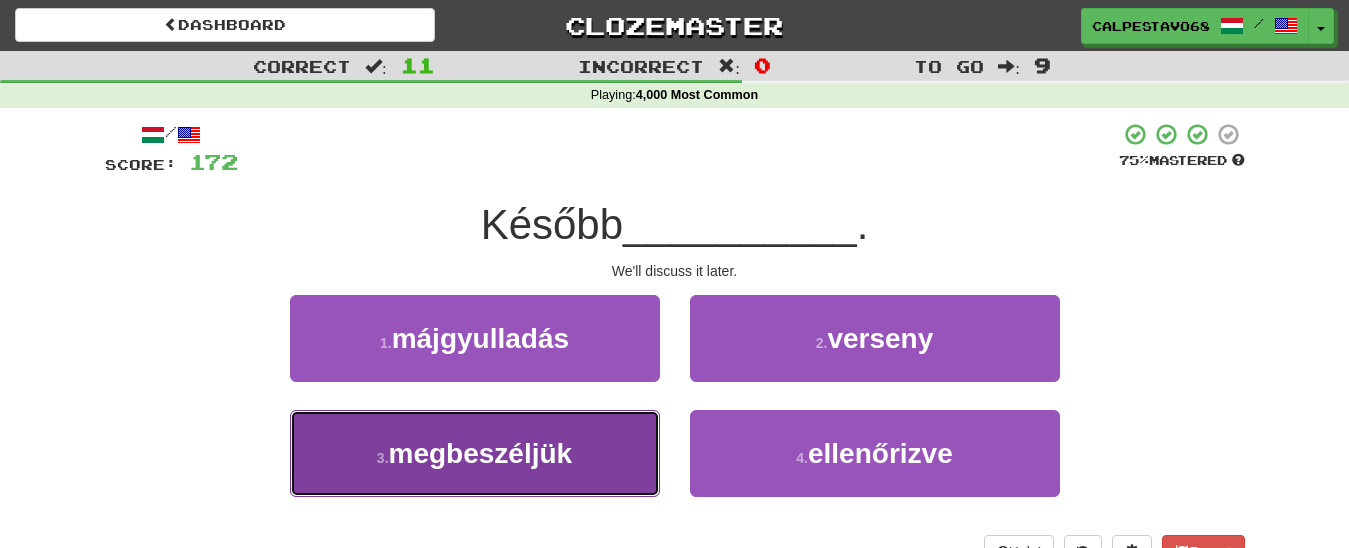 click on "3 .  megbeszéljük" at bounding box center (475, 453) 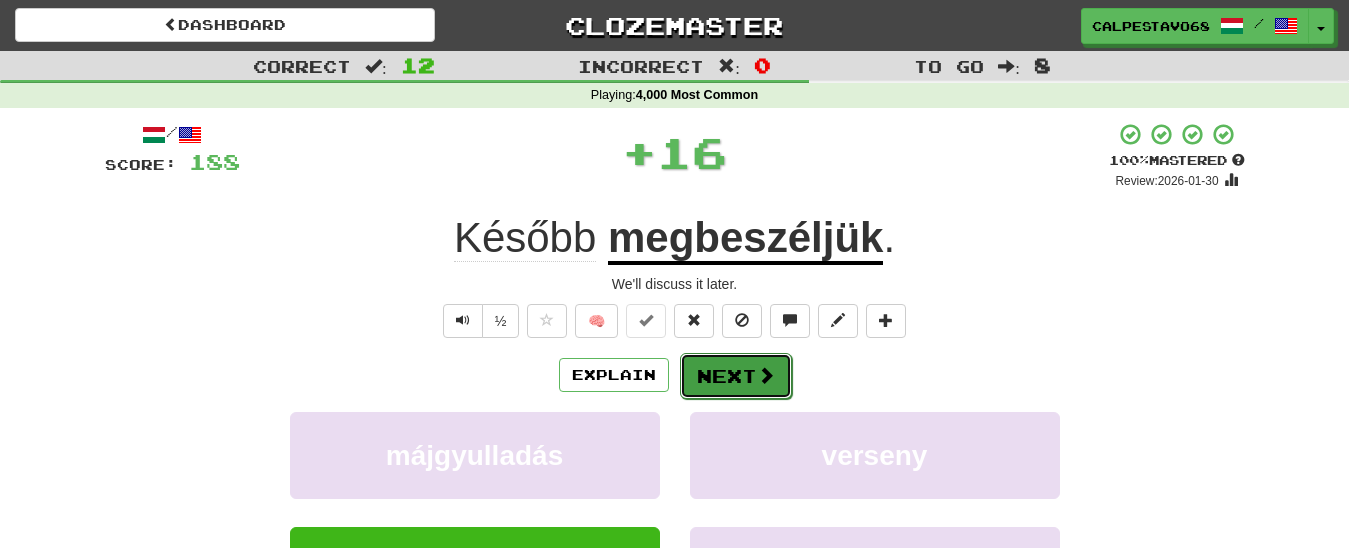 click on "Next" at bounding box center [736, 376] 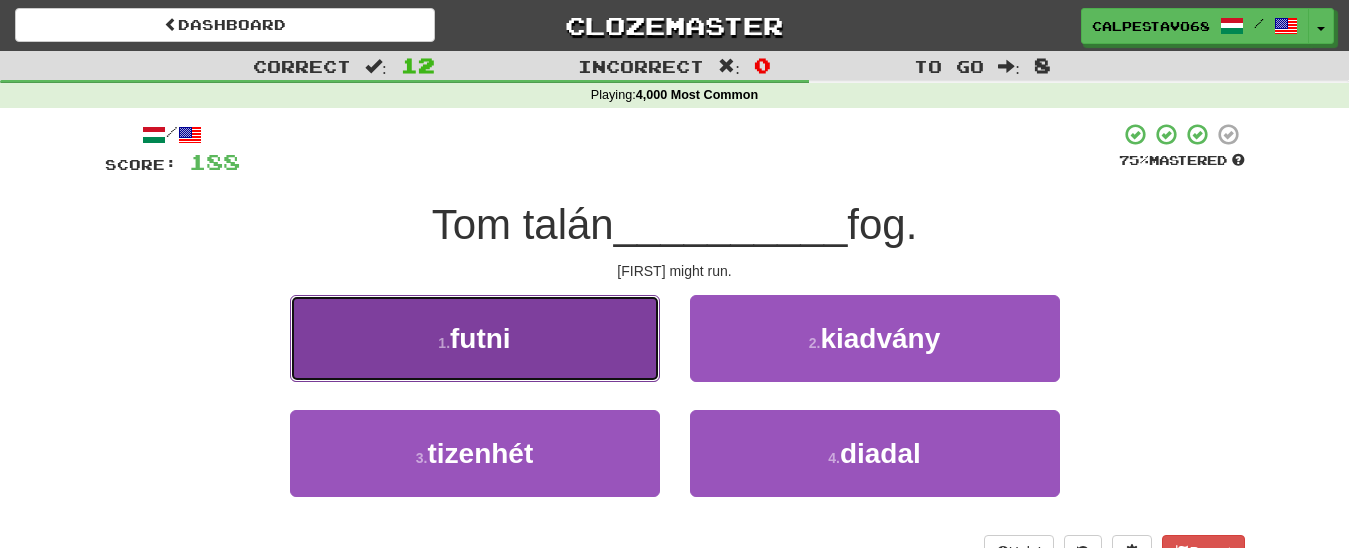 click on "1 .  futni" at bounding box center [475, 338] 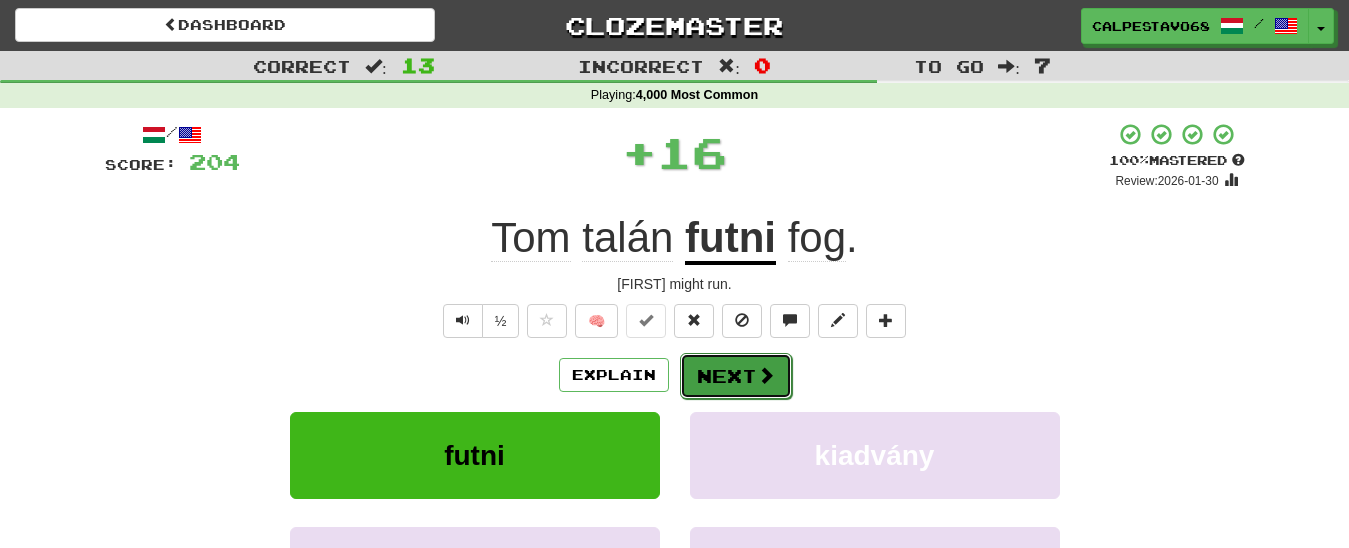 click on "Next" at bounding box center (736, 376) 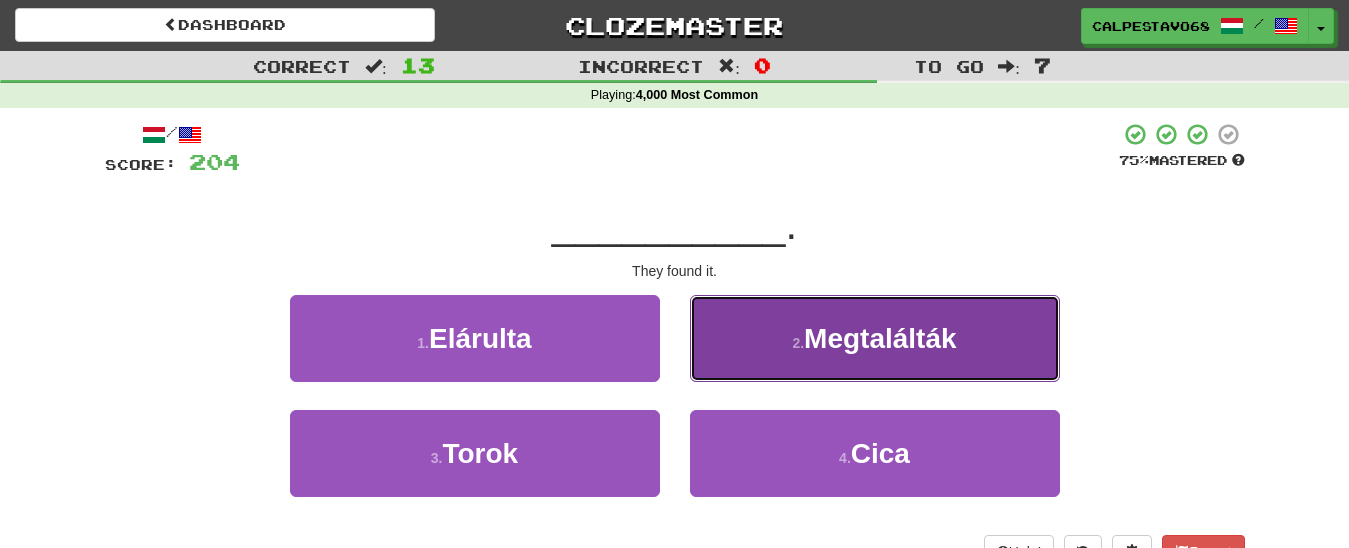 click on "2 .  Megtalálták" at bounding box center (875, 338) 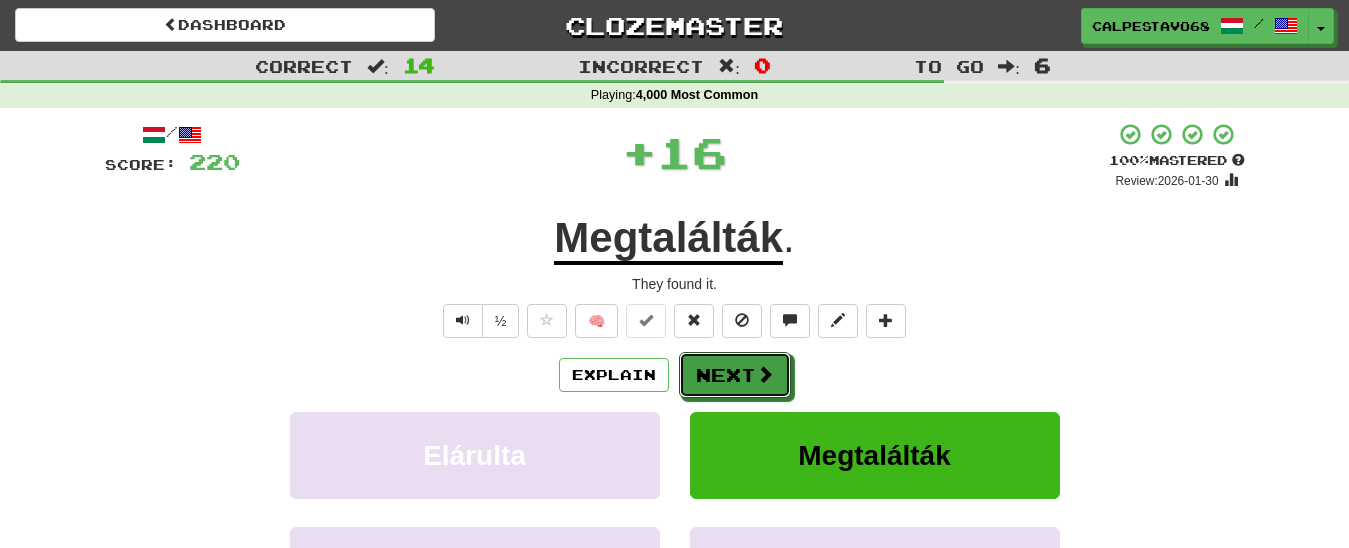 click on "Next" at bounding box center (735, 375) 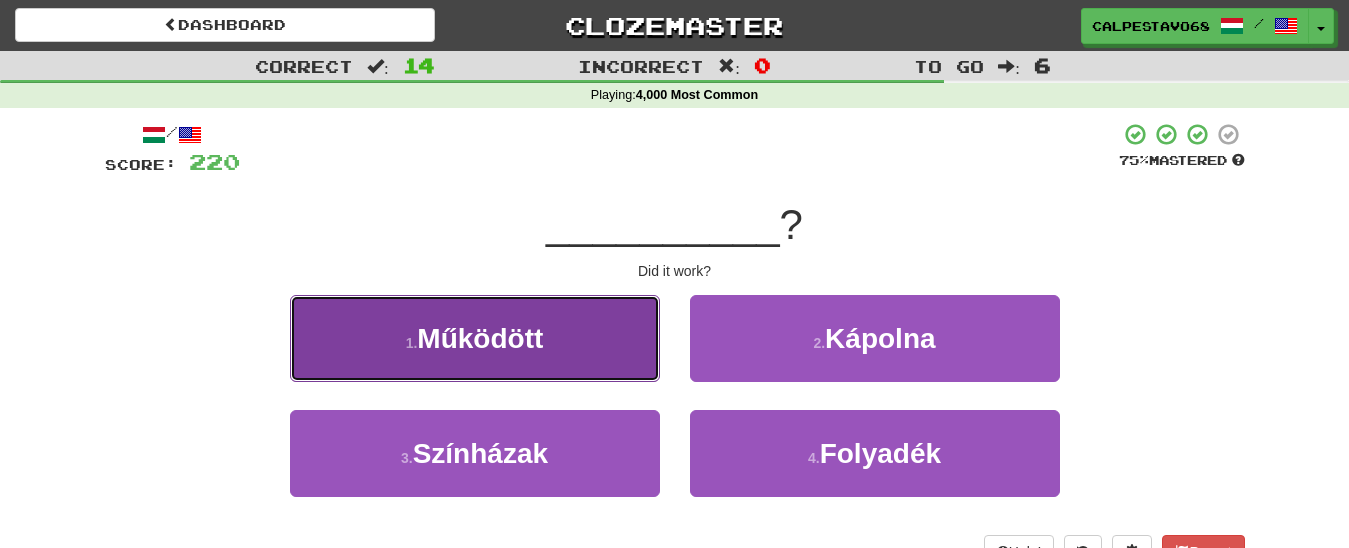 click on "1 .  Működött" at bounding box center [475, 338] 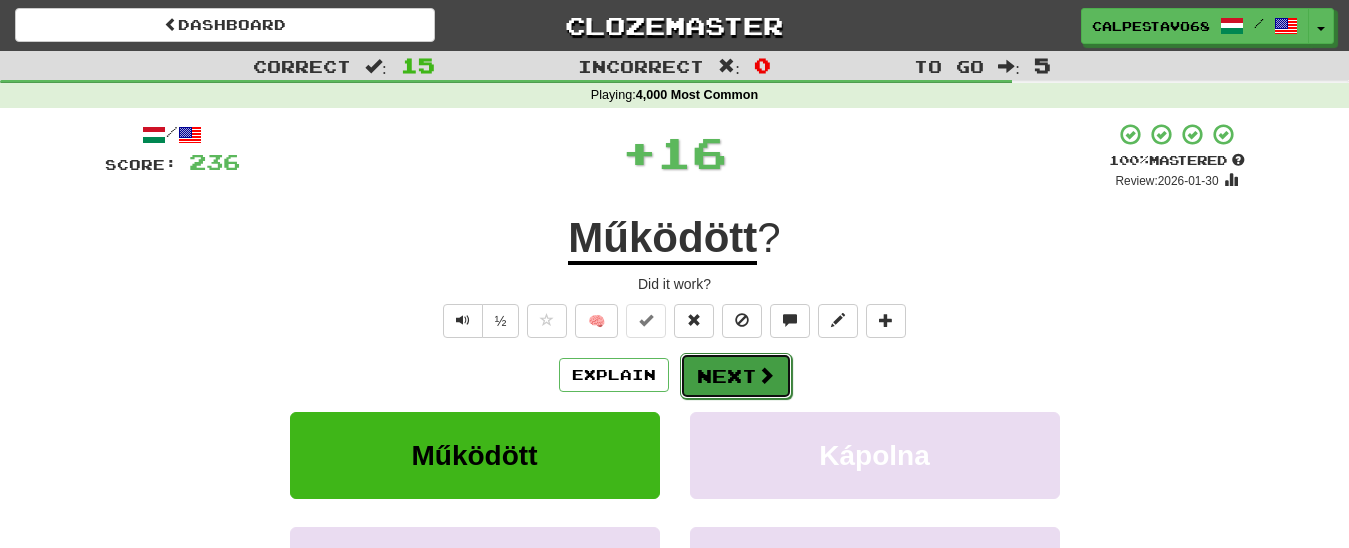 click on "Next" at bounding box center [736, 376] 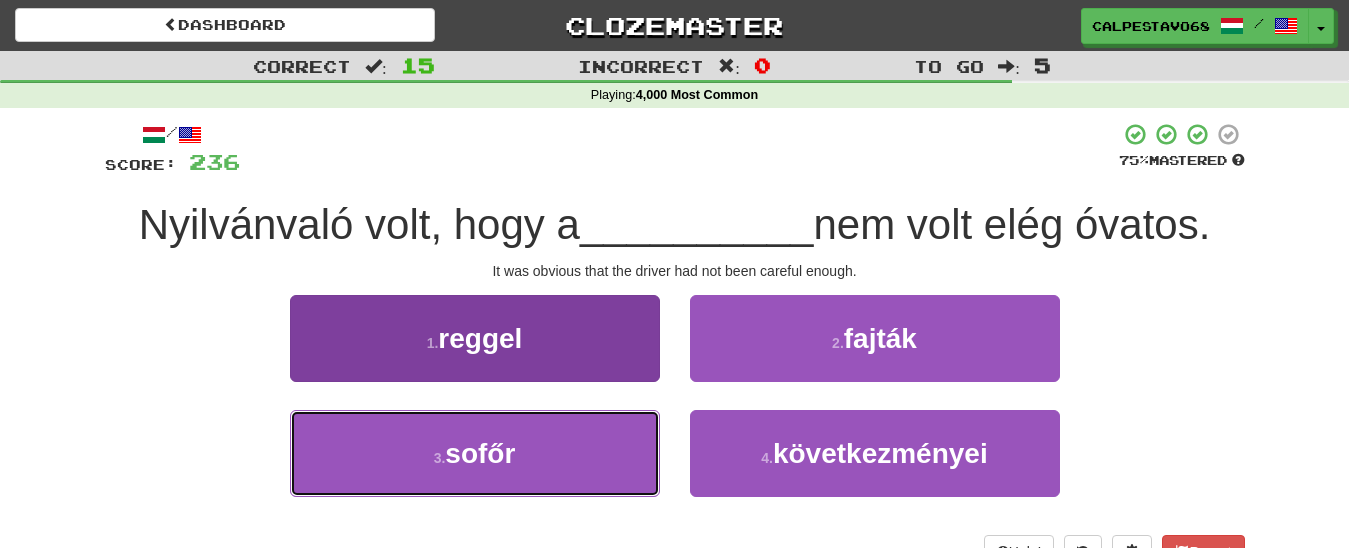 drag, startPoint x: 484, startPoint y: 444, endPoint x: 605, endPoint y: 420, distance: 123.35721 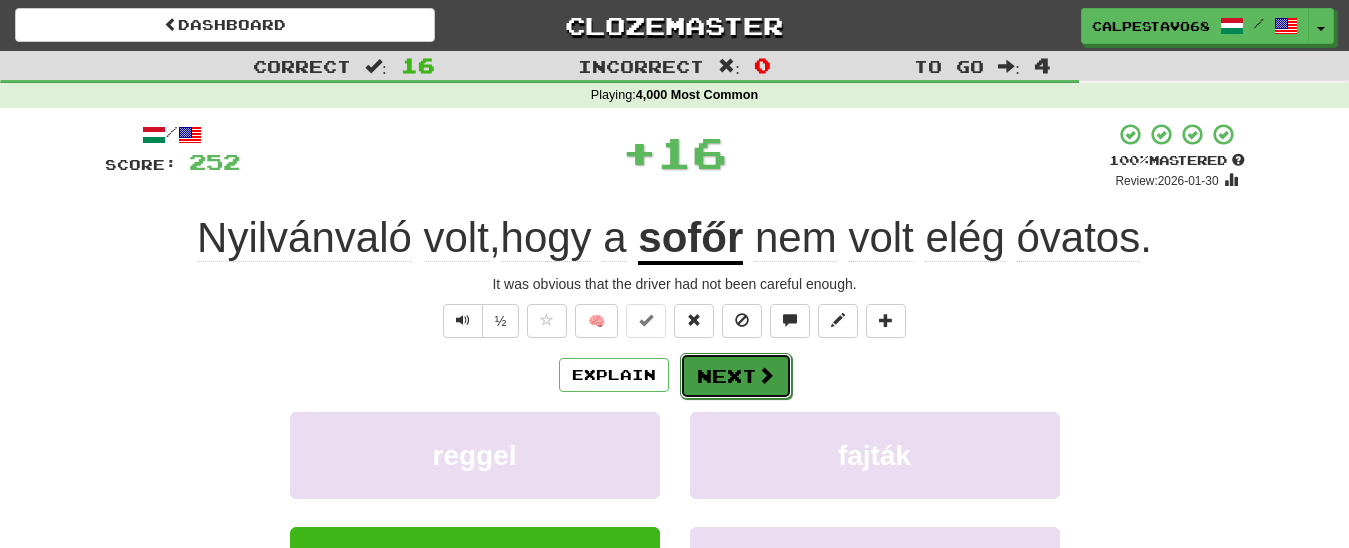 click on "Next" at bounding box center (736, 376) 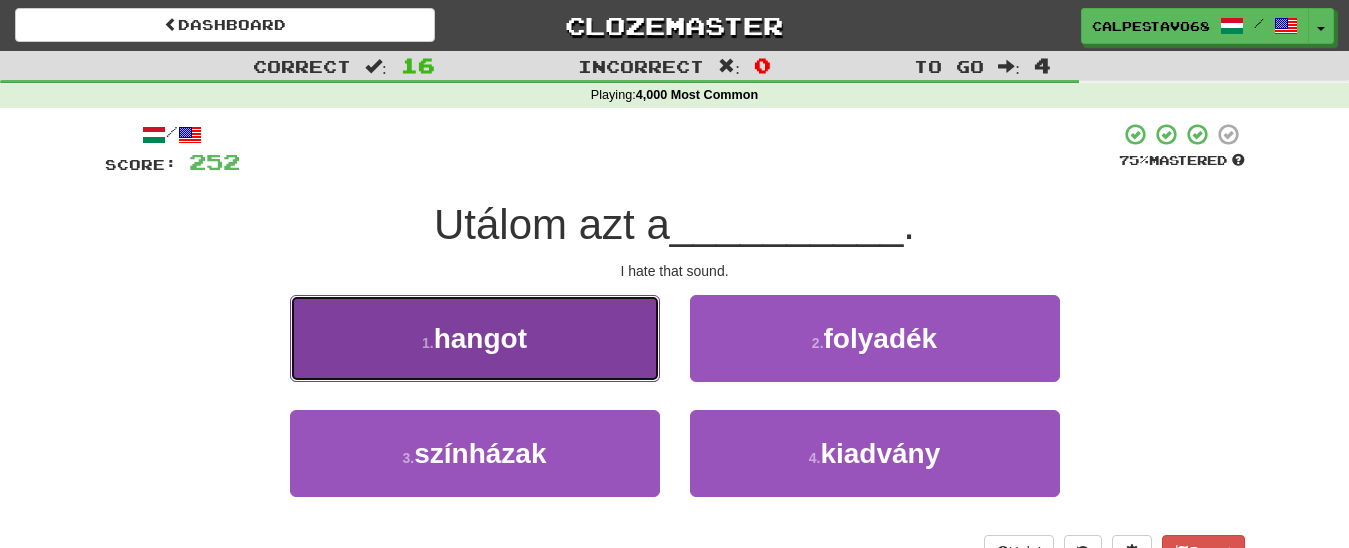 click on "1 .  hangot" at bounding box center (475, 338) 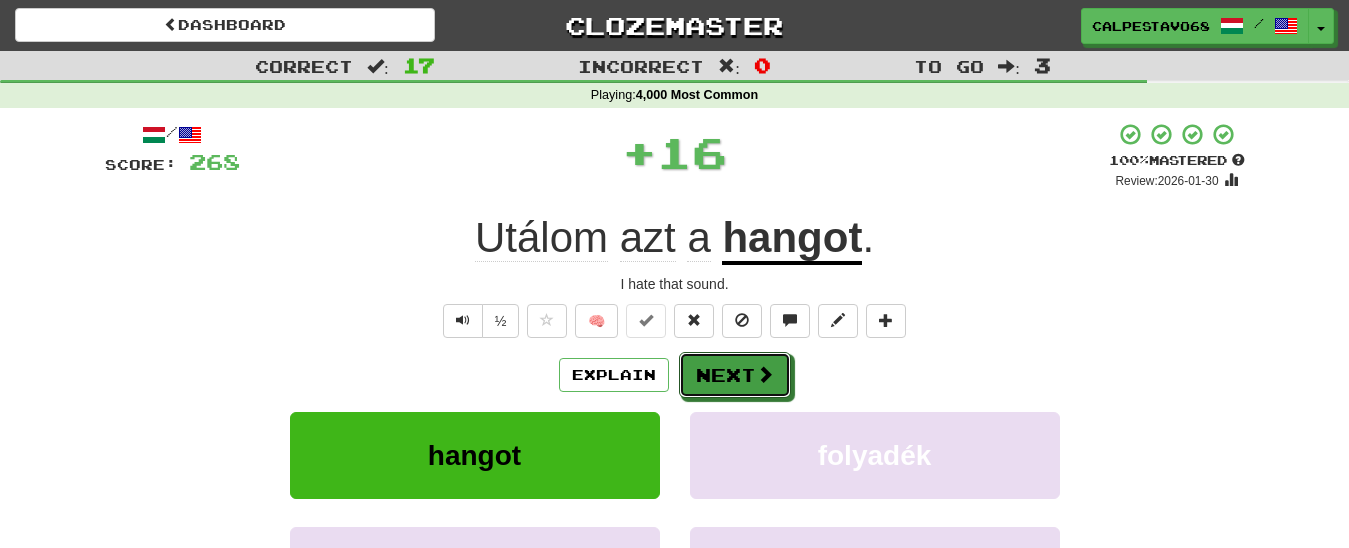 click on "Next" at bounding box center [735, 375] 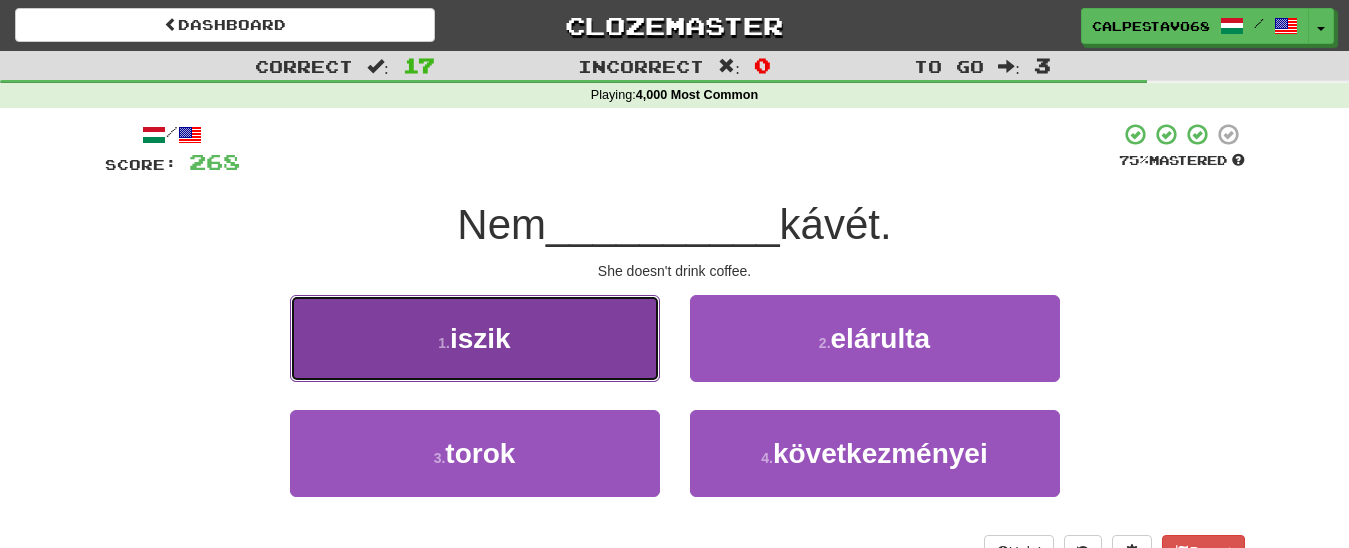 click on "1 .  iszik" at bounding box center (475, 338) 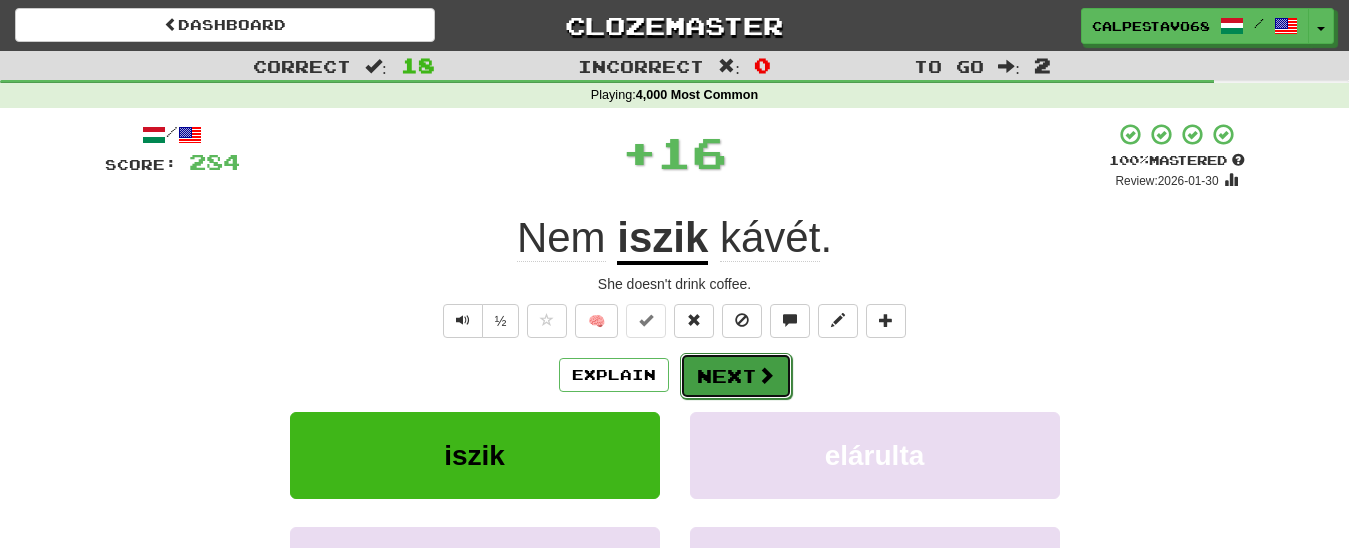 click on "Next" at bounding box center [736, 376] 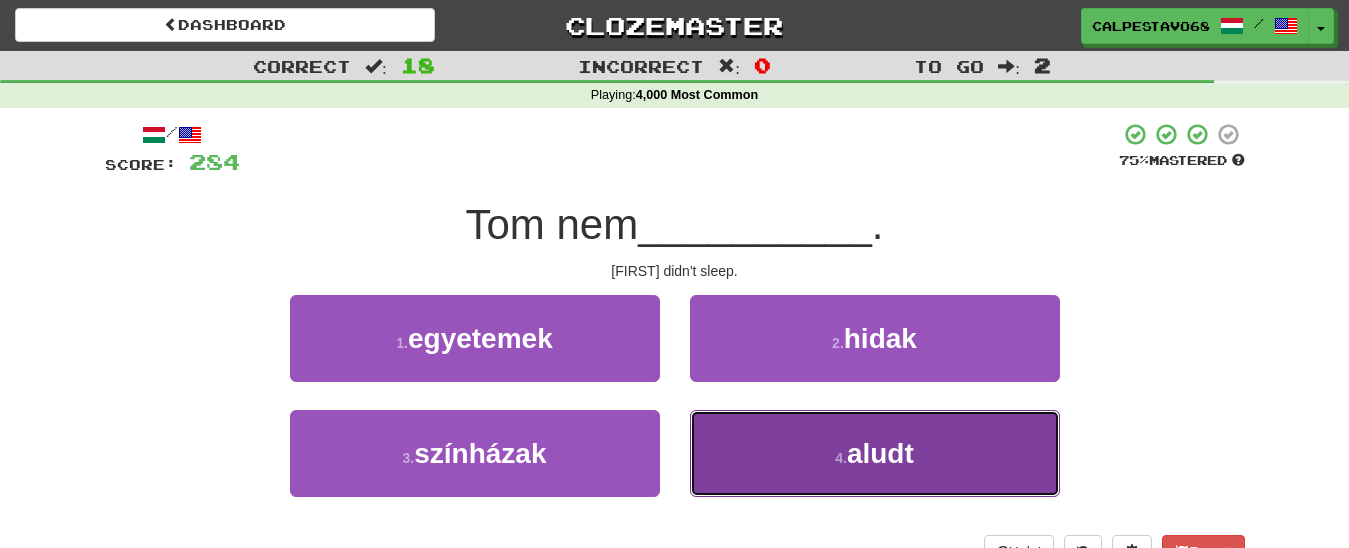 click on "4 .  aludt" at bounding box center (875, 453) 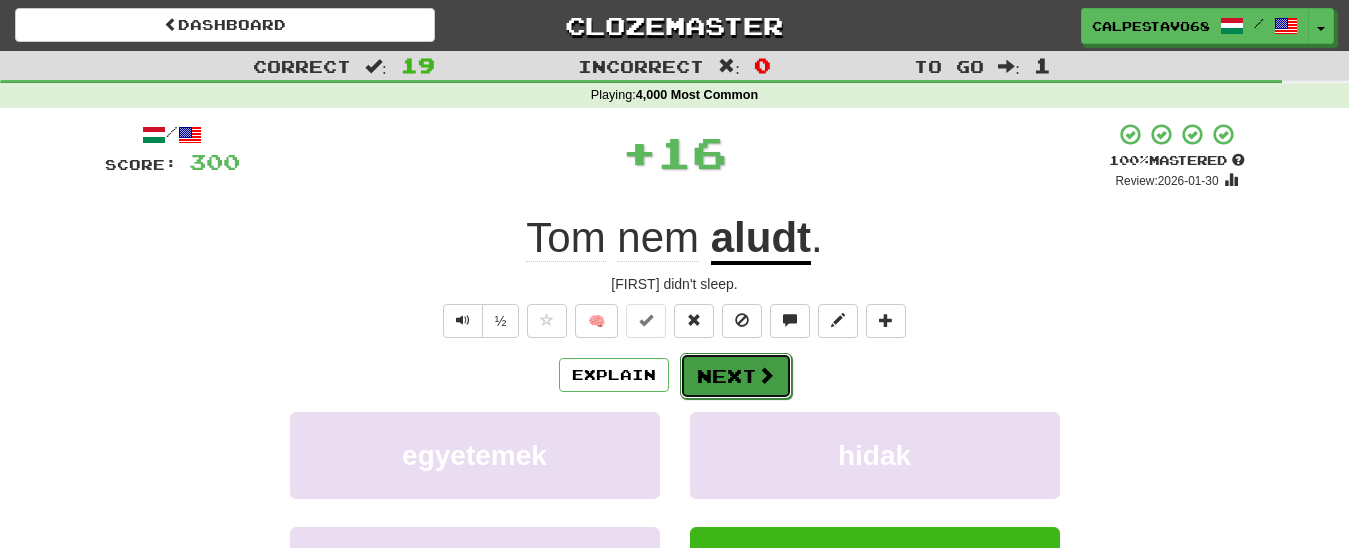 click on "Next" at bounding box center [736, 376] 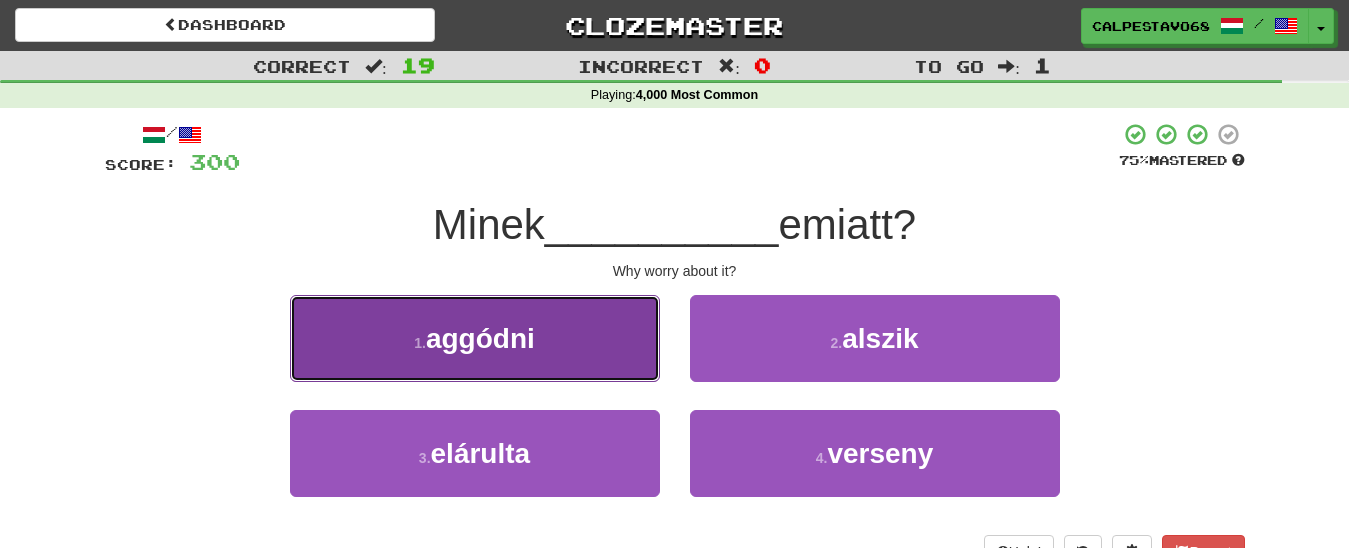 click on "aggódni" at bounding box center (480, 338) 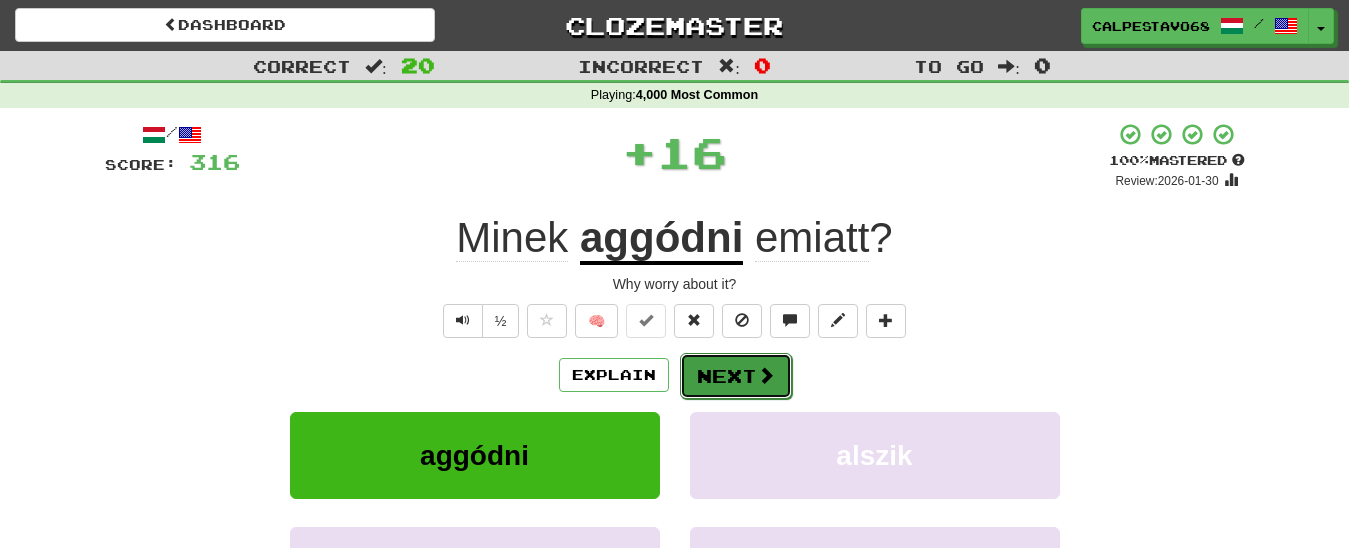 click on "Next" at bounding box center (736, 376) 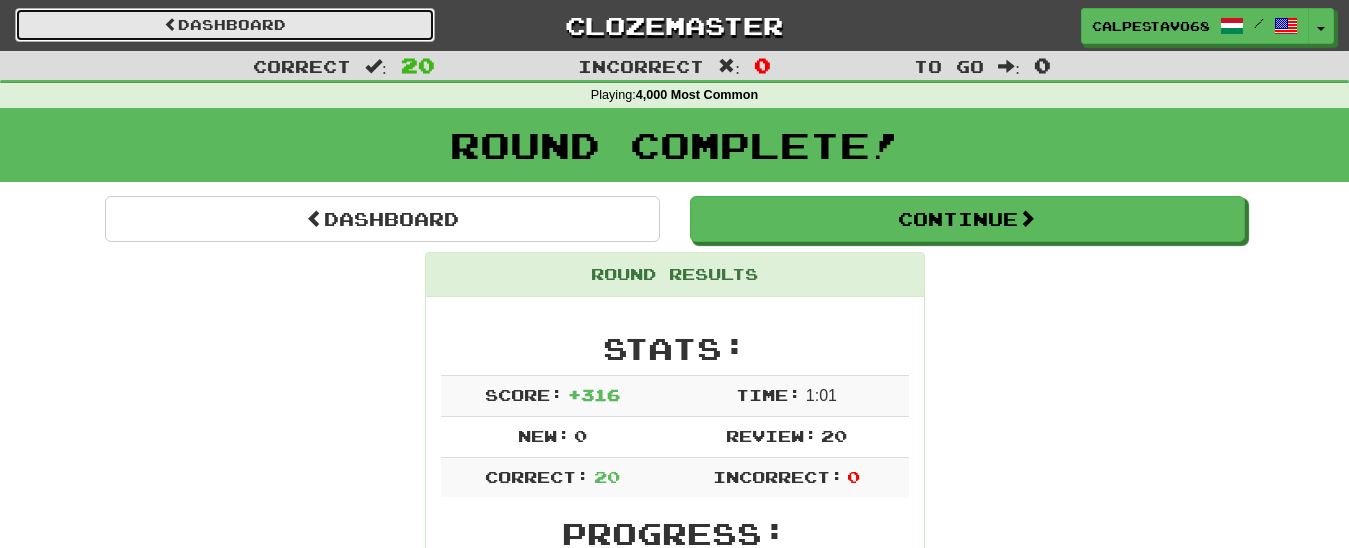 click on "Dashboard" at bounding box center (225, 25) 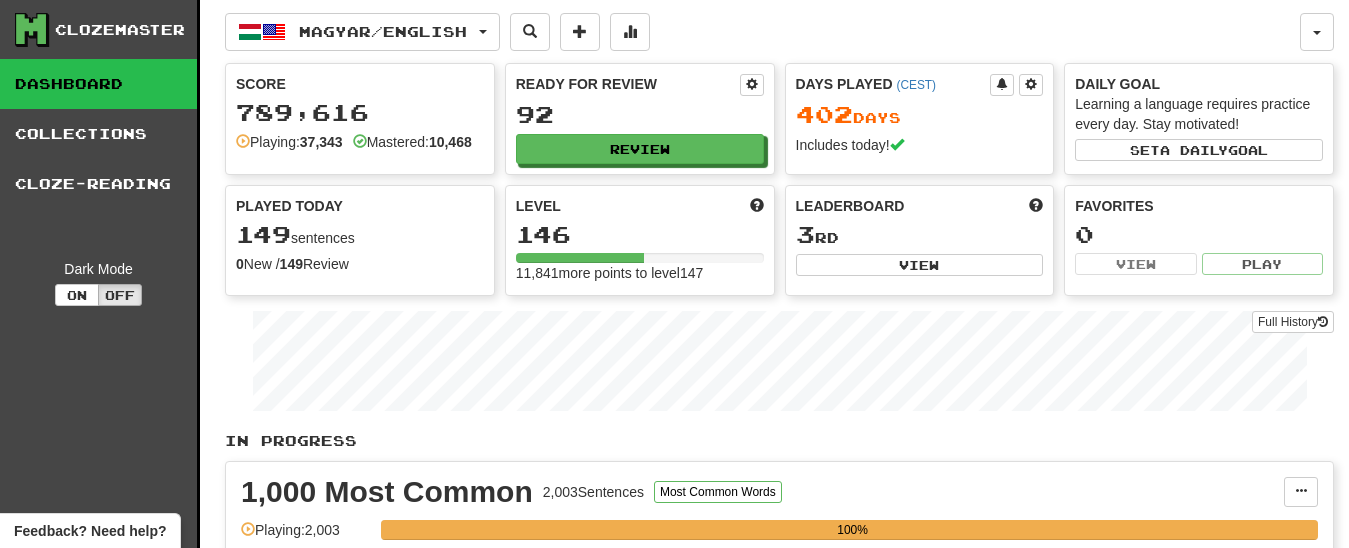 scroll, scrollTop: 0, scrollLeft: 0, axis: both 